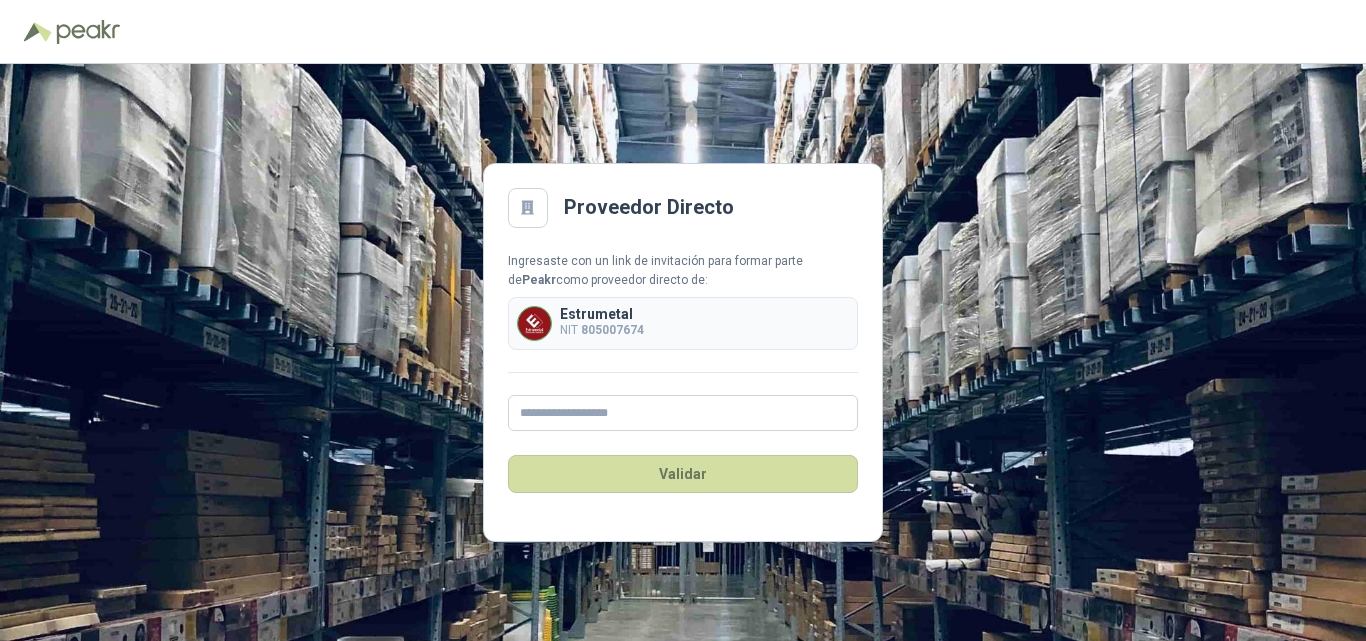 scroll, scrollTop: 0, scrollLeft: 0, axis: both 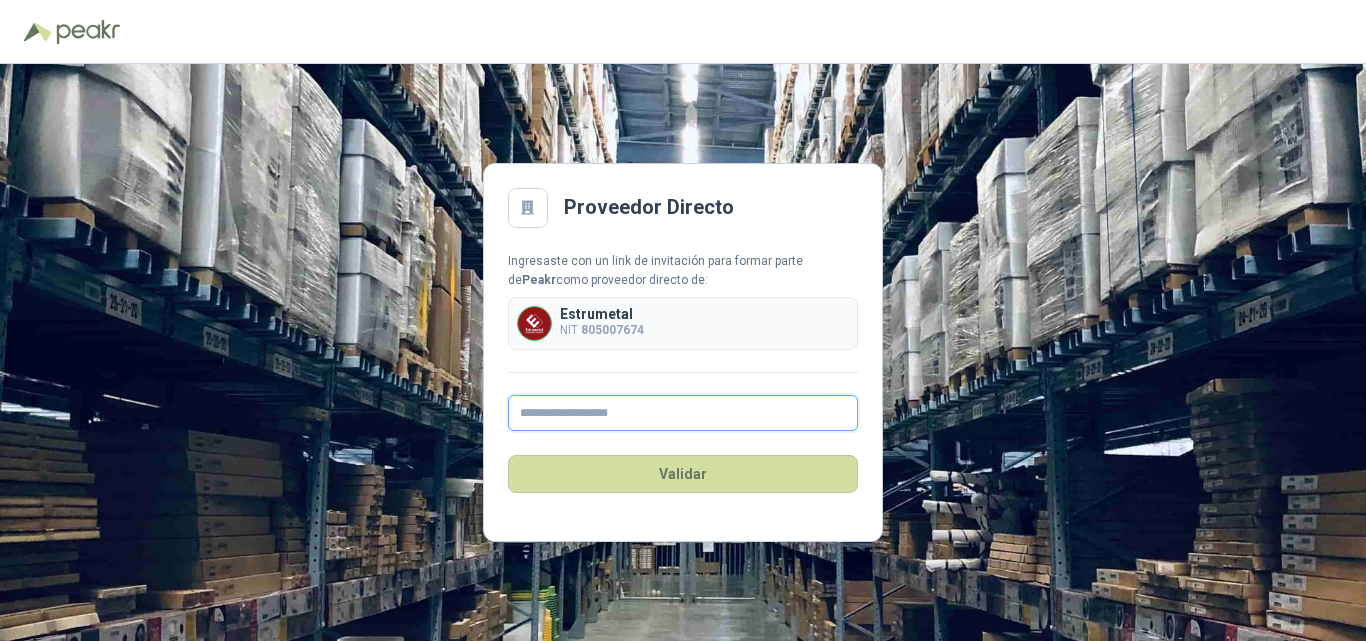 click at bounding box center (683, 413) 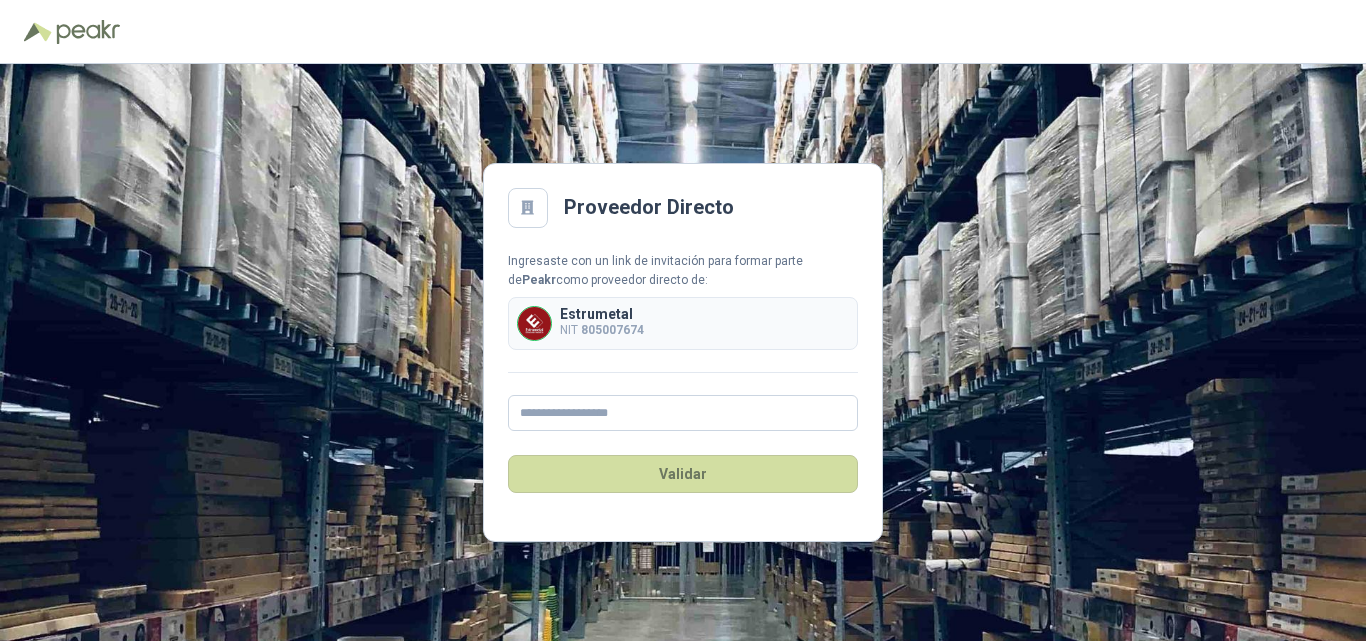click on "Proveedor Directo Ingresaste con un link de invitación para formar parte de  Peakr  como proveedor directo de: Estrumetal NIT   [NIT] Validar" at bounding box center (683, 352) 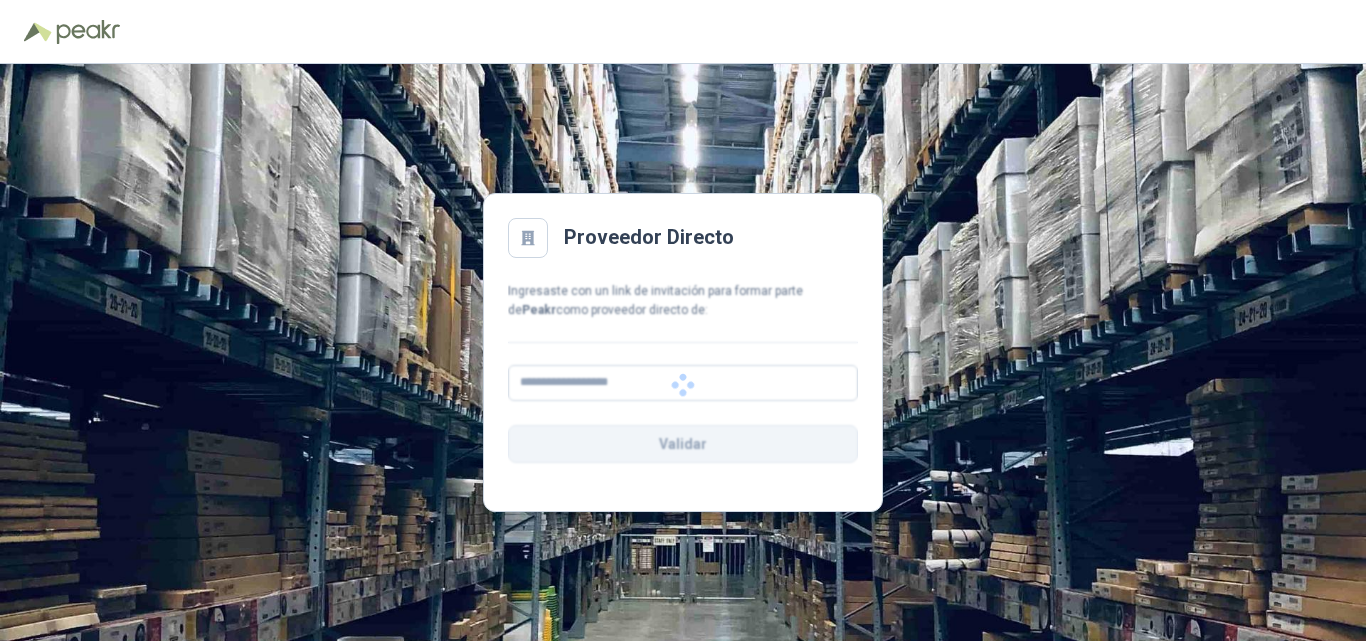 scroll, scrollTop: 0, scrollLeft: 0, axis: both 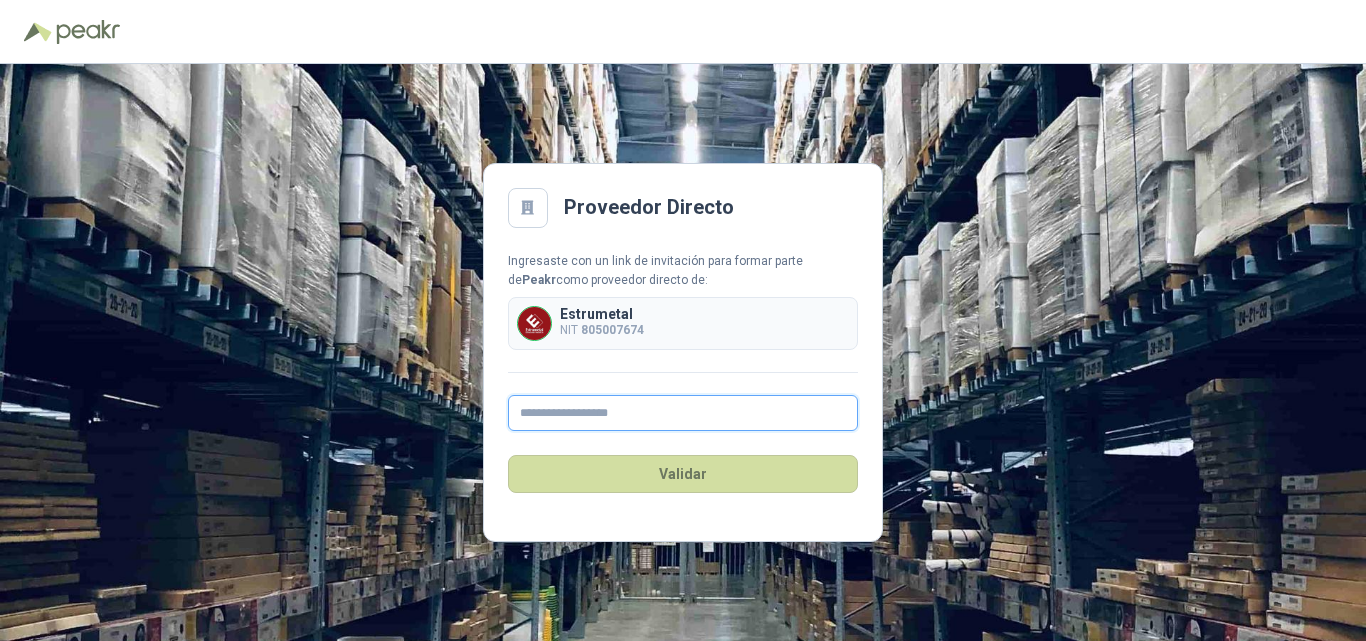 click at bounding box center [683, 413] 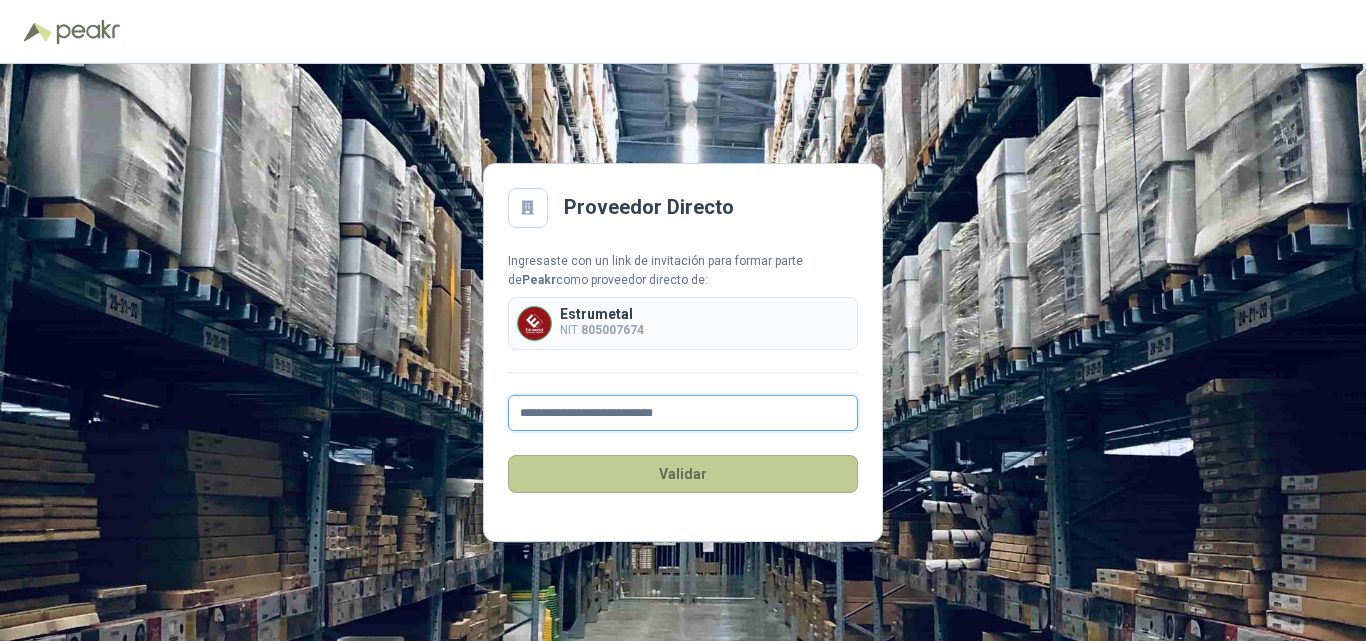 type on "**********" 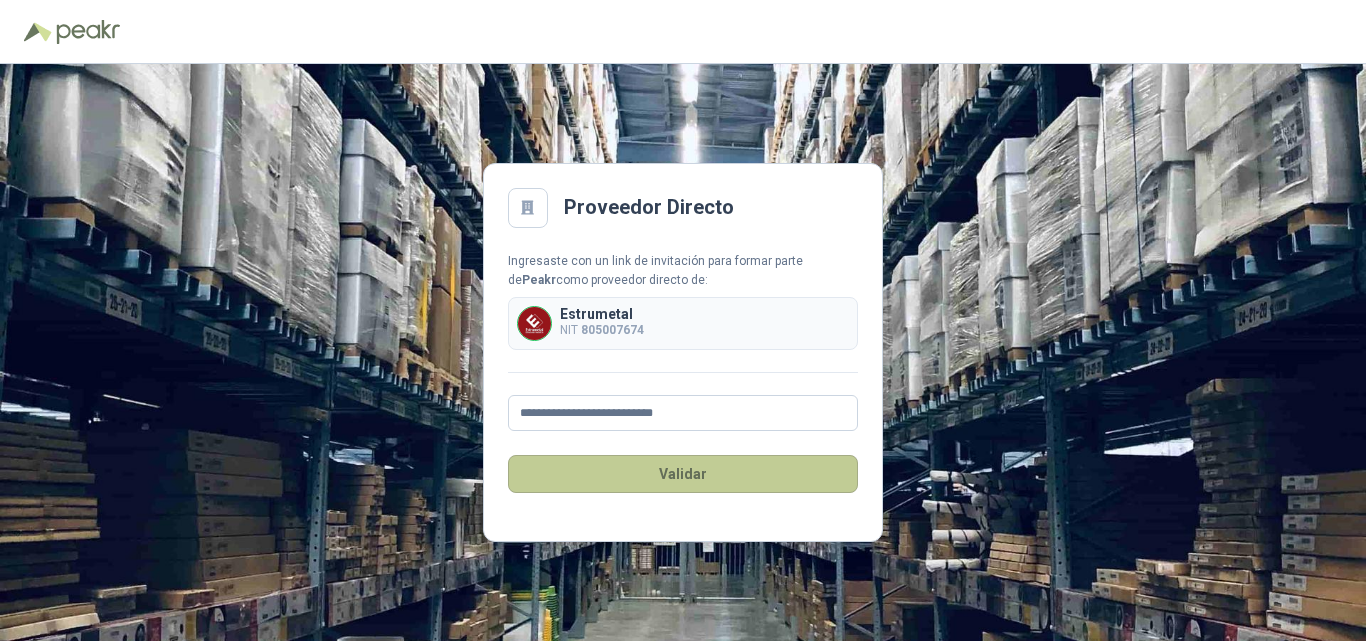 click on "Validar" at bounding box center [683, 474] 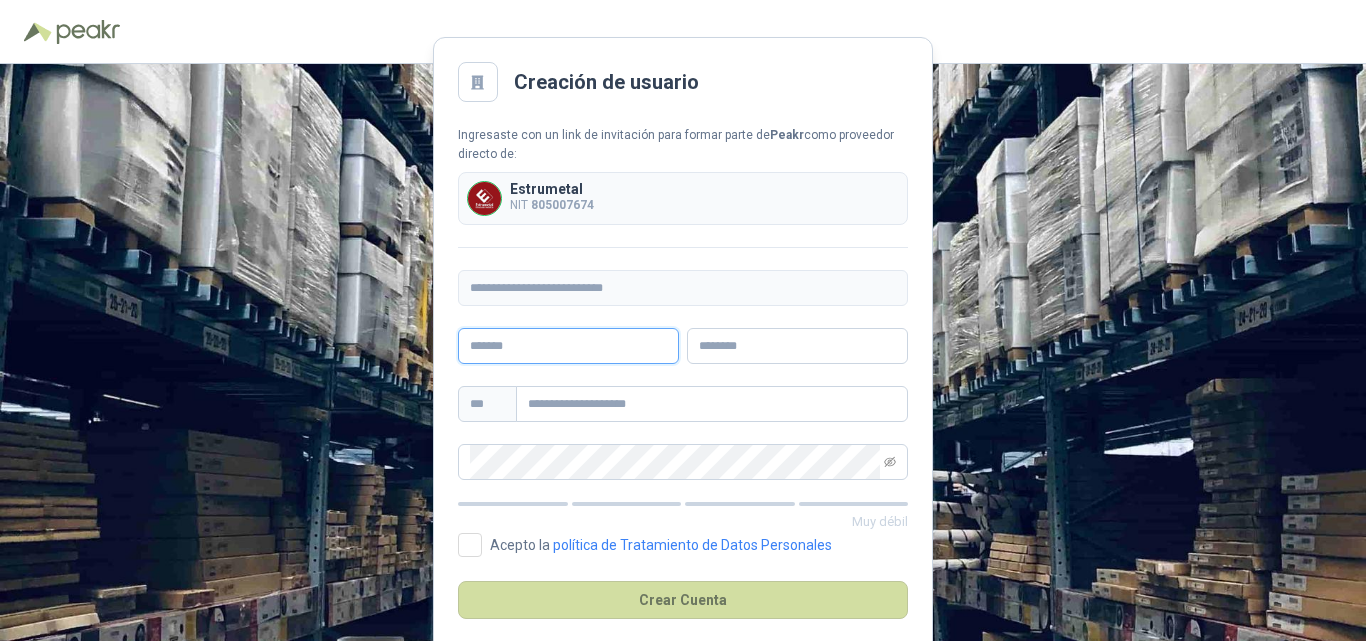 click at bounding box center [568, 346] 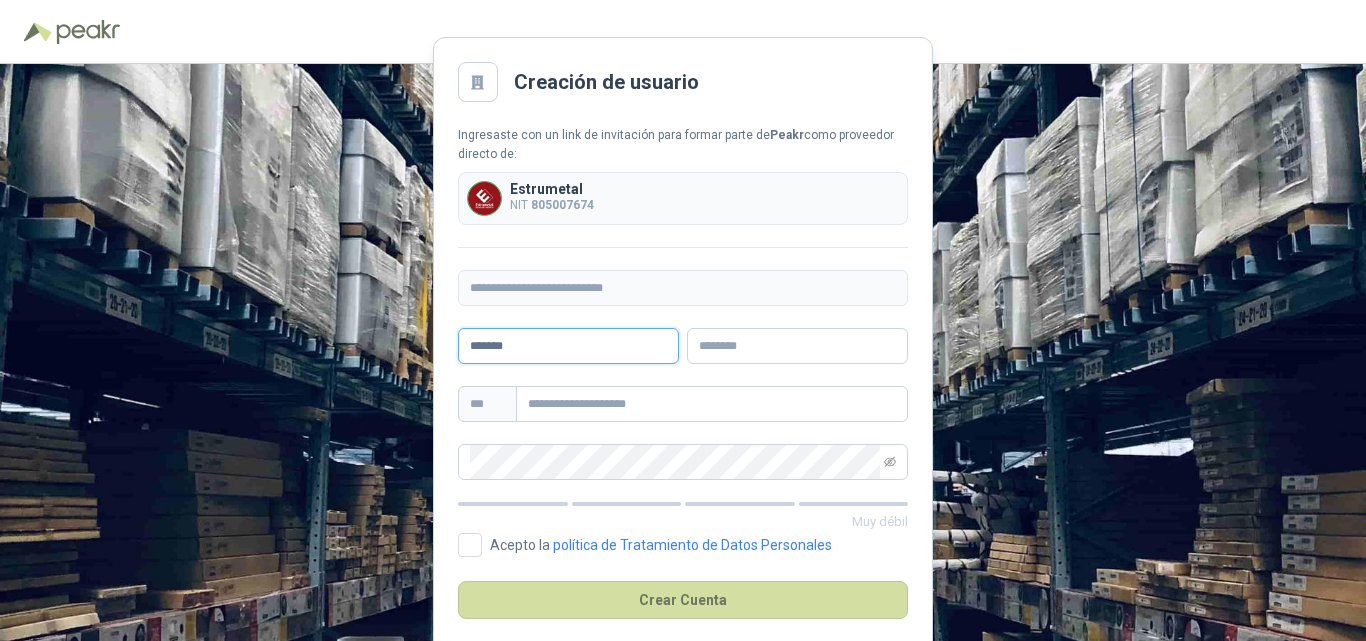 type on "******" 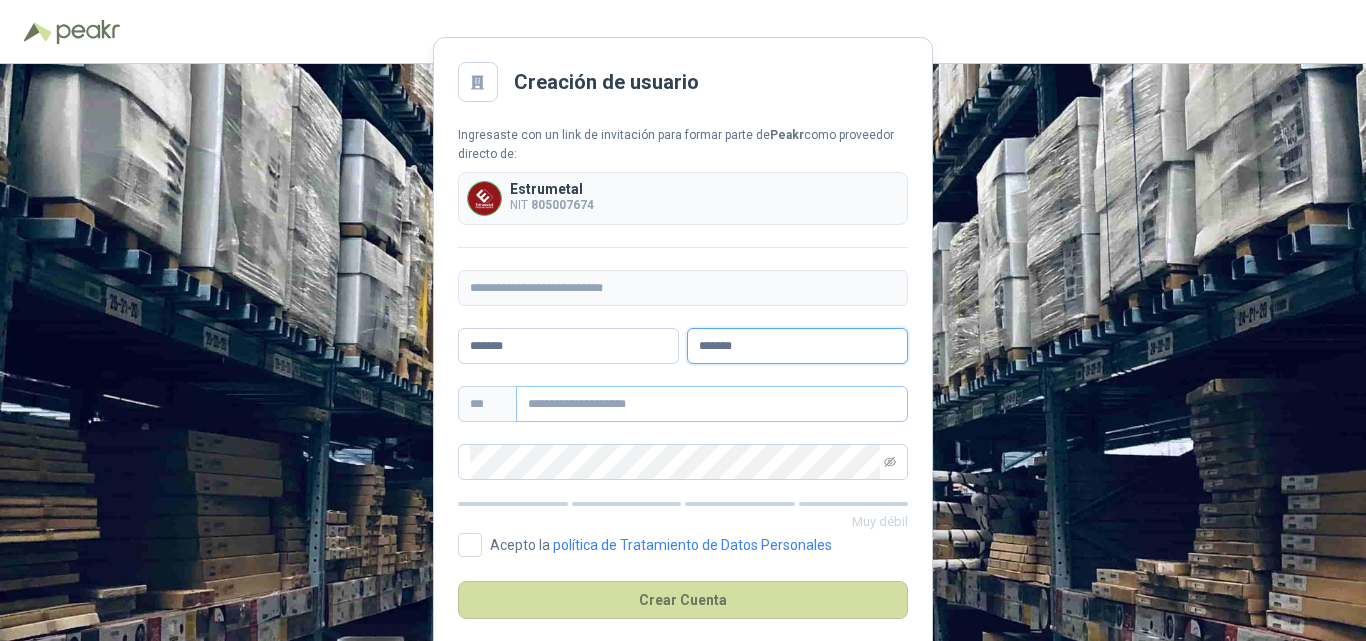 type on "*******" 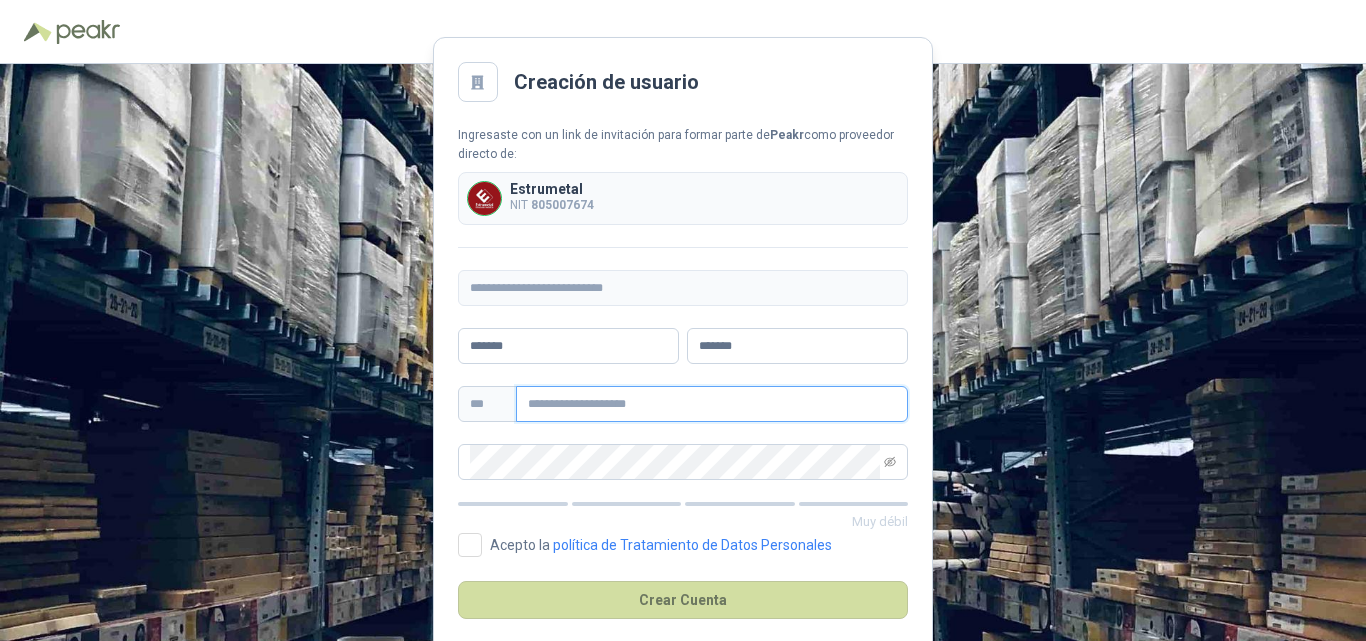 click at bounding box center [712, 404] 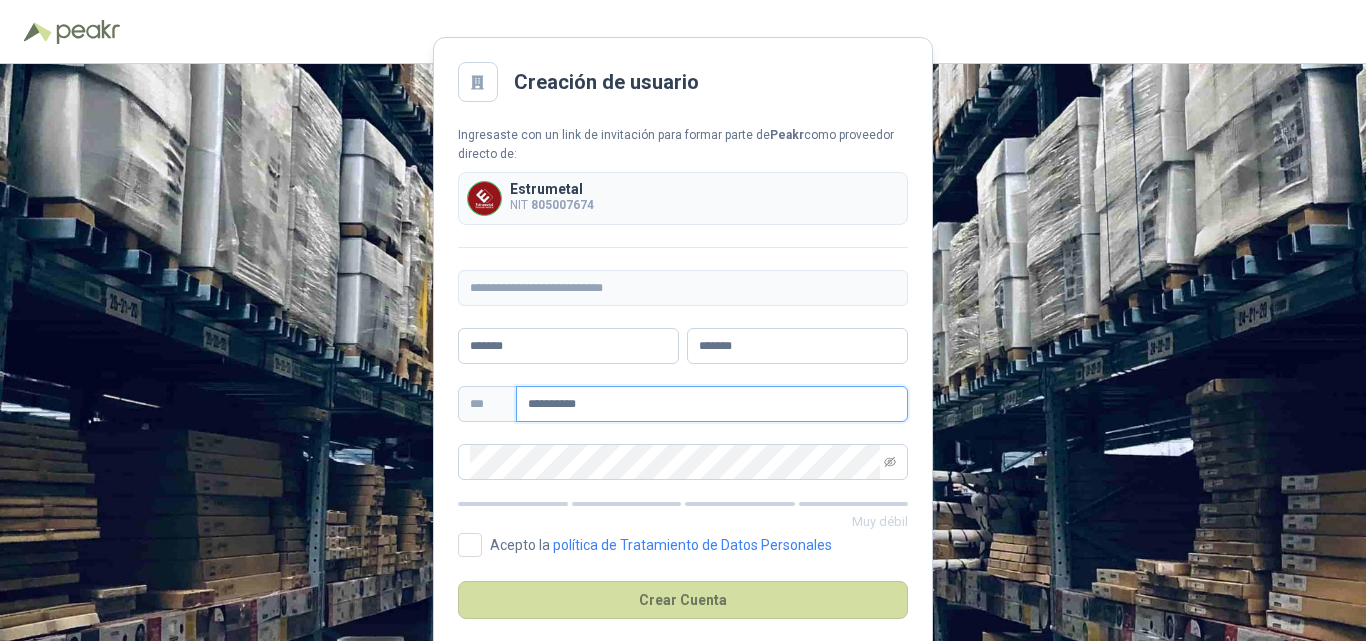 type on "**********" 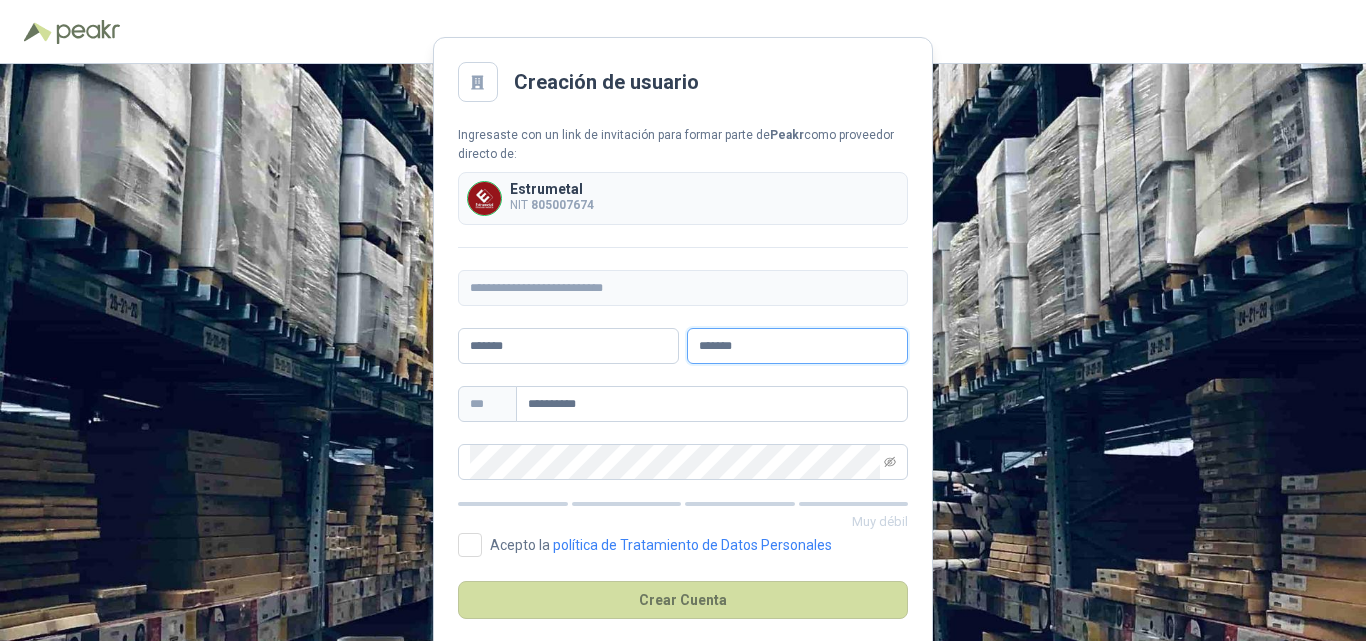 click on "*******" at bounding box center [797, 346] 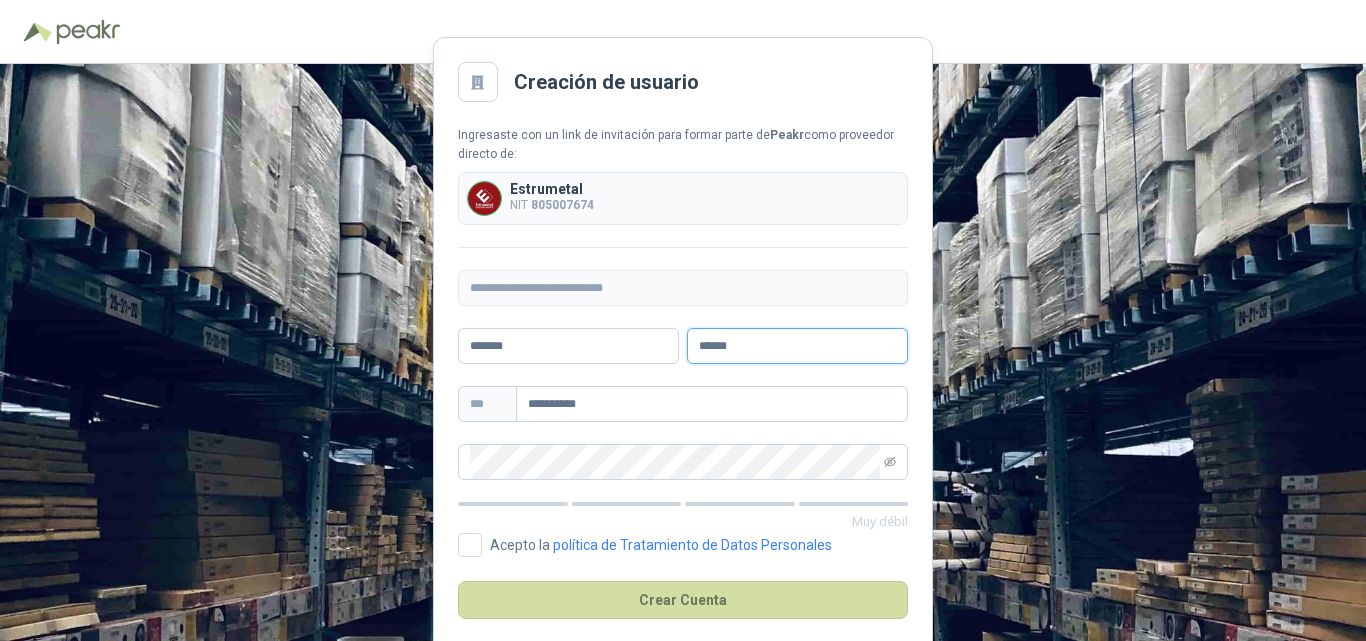 type on "******" 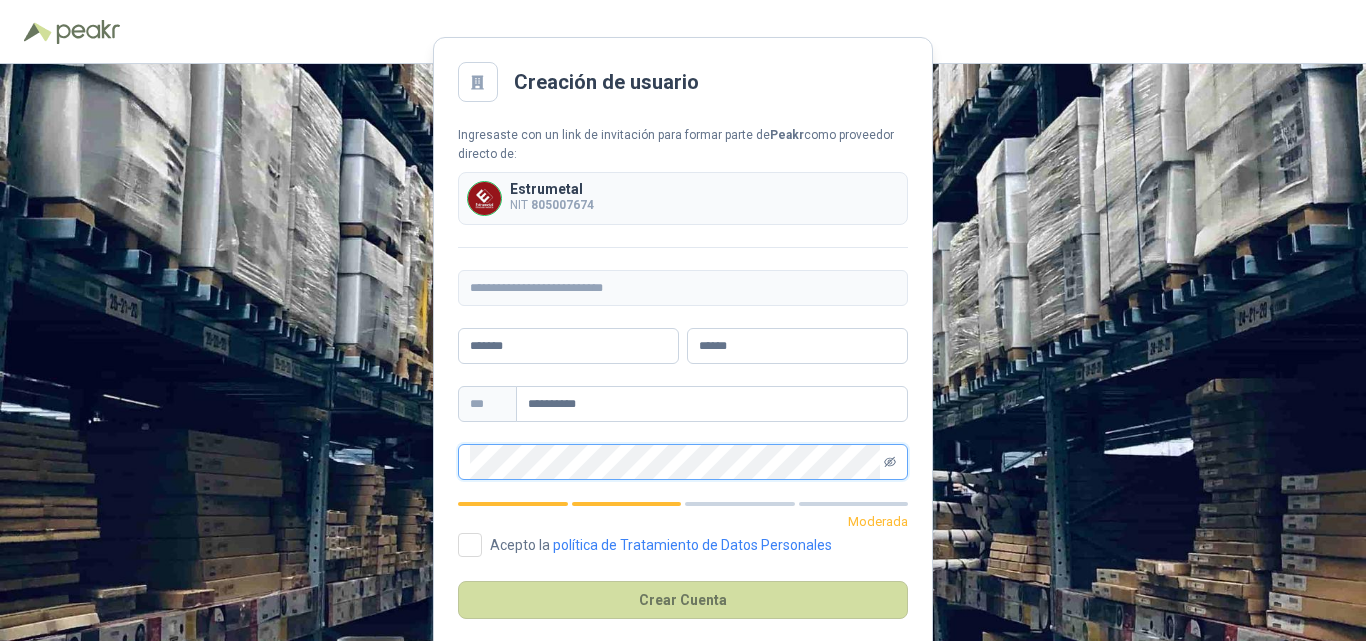 click at bounding box center (890, 462) 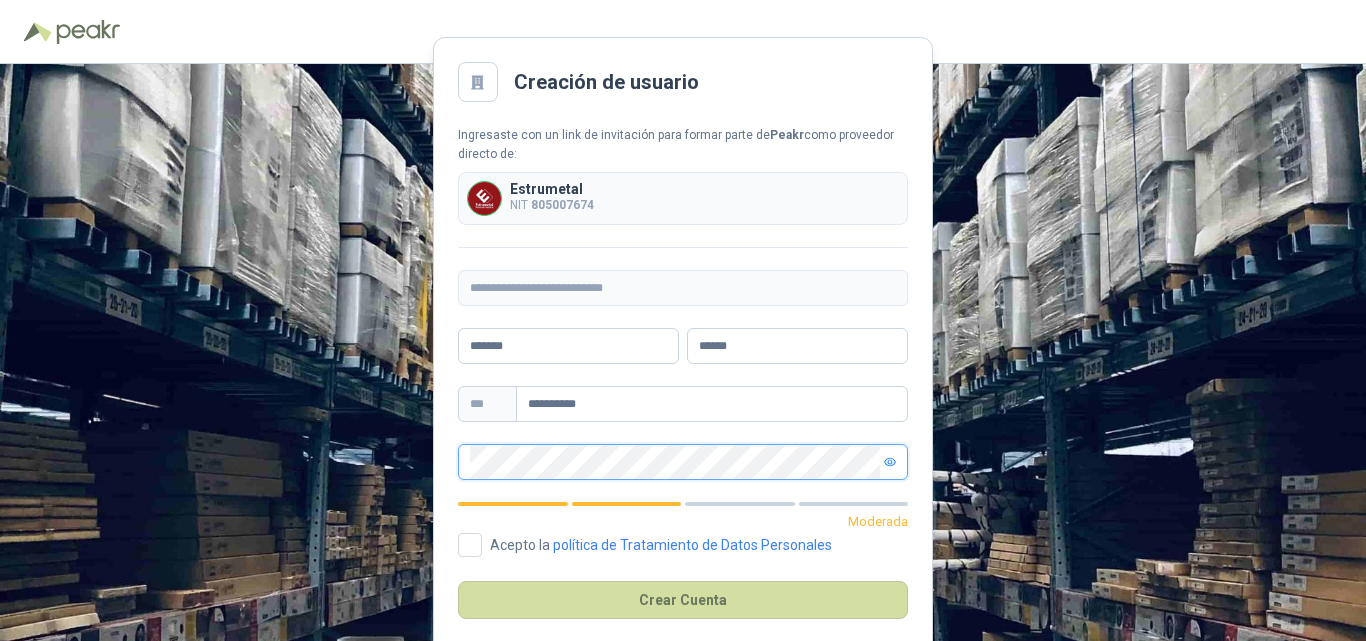 click at bounding box center (890, 462) 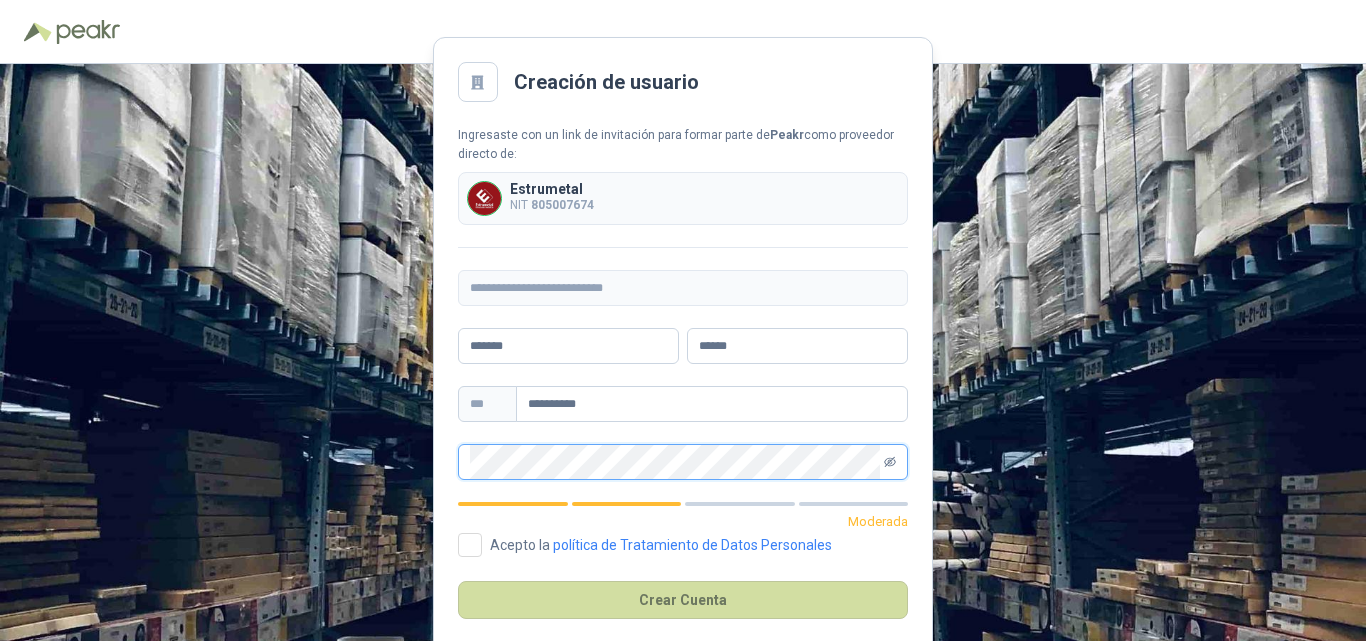 click at bounding box center [890, 462] 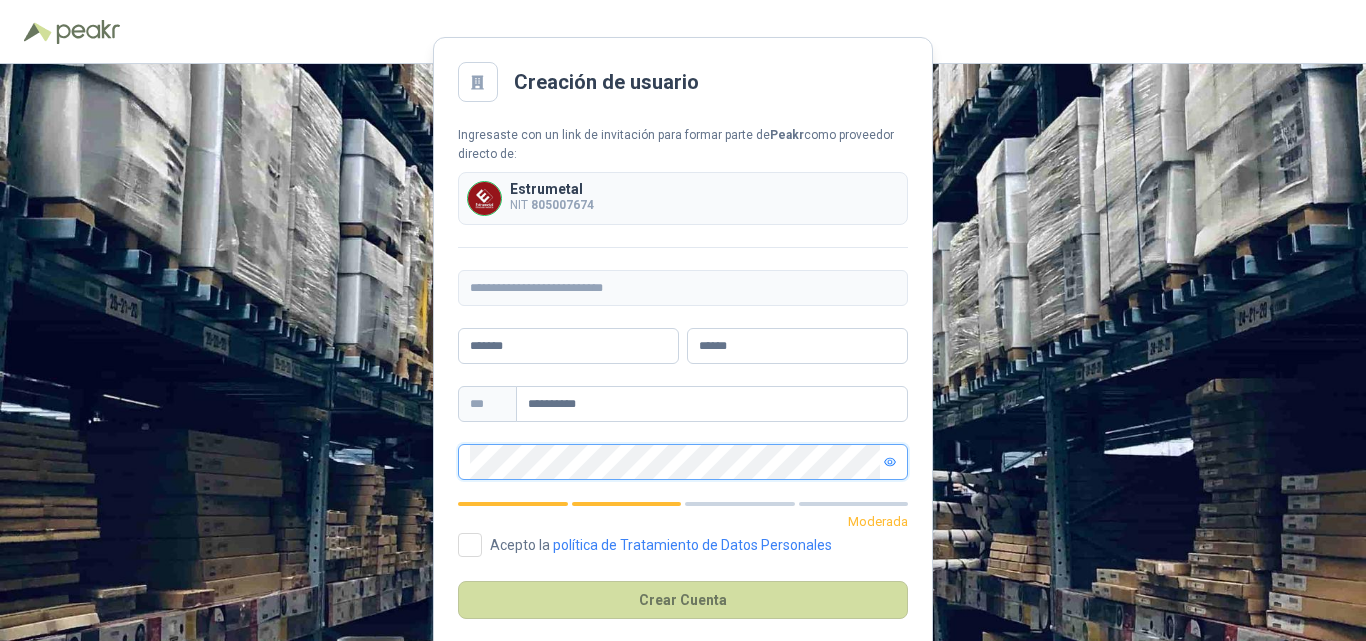 click at bounding box center (890, 462) 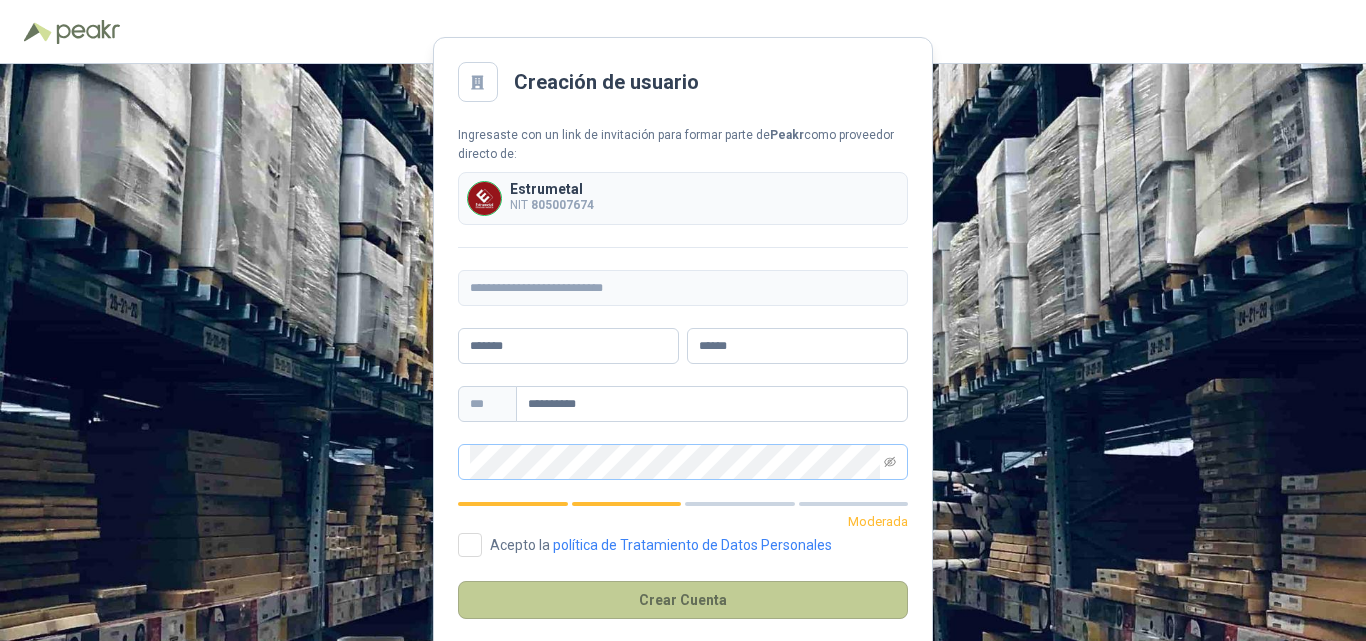 click on "Crear Cuenta" at bounding box center [683, 600] 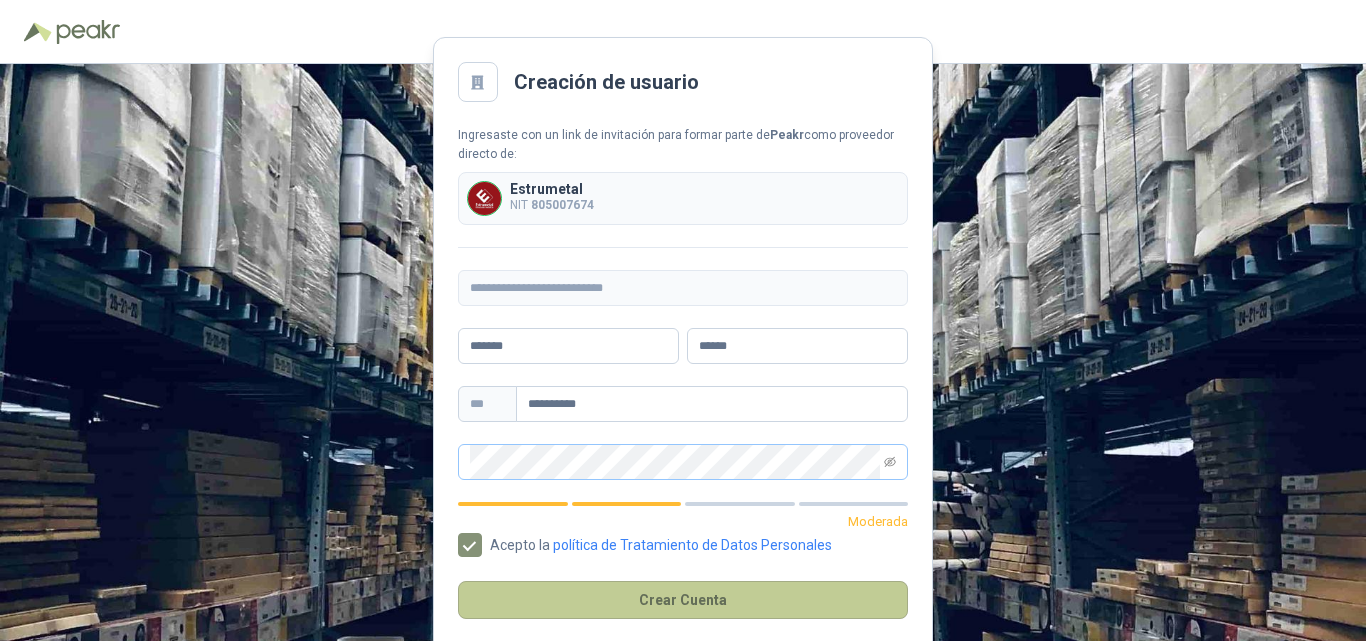 click on "Crear Cuenta" at bounding box center [683, 600] 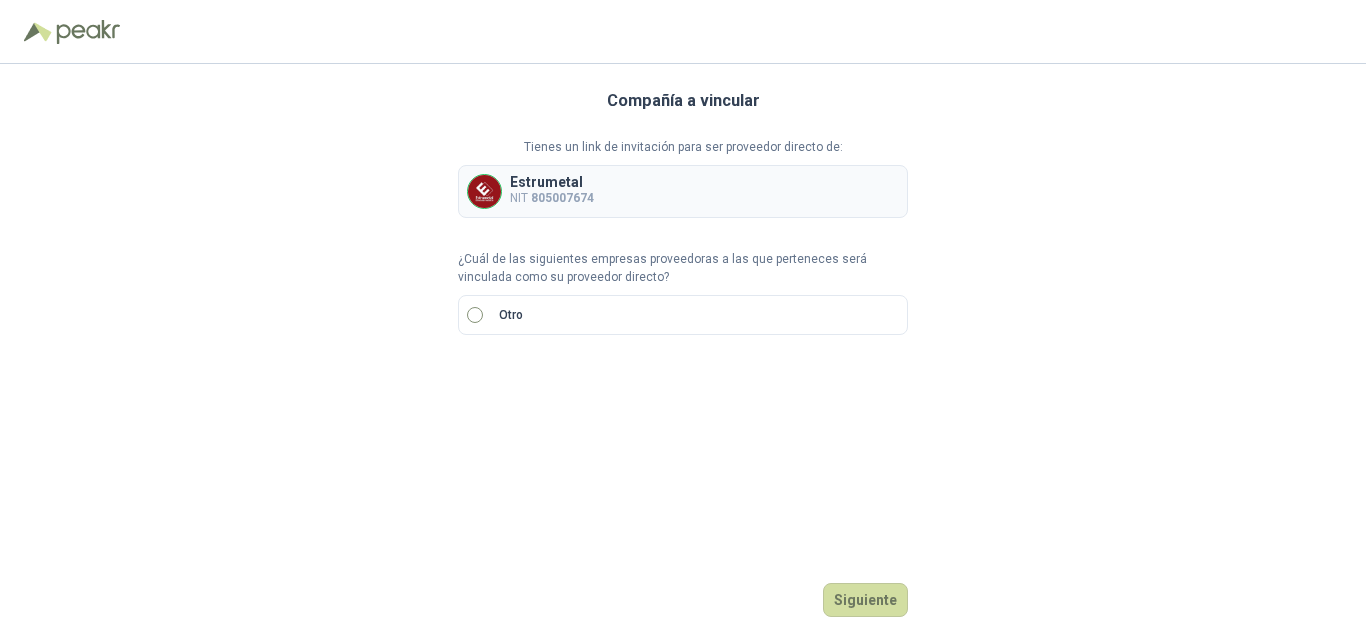 click on "Otro" at bounding box center (683, 315) 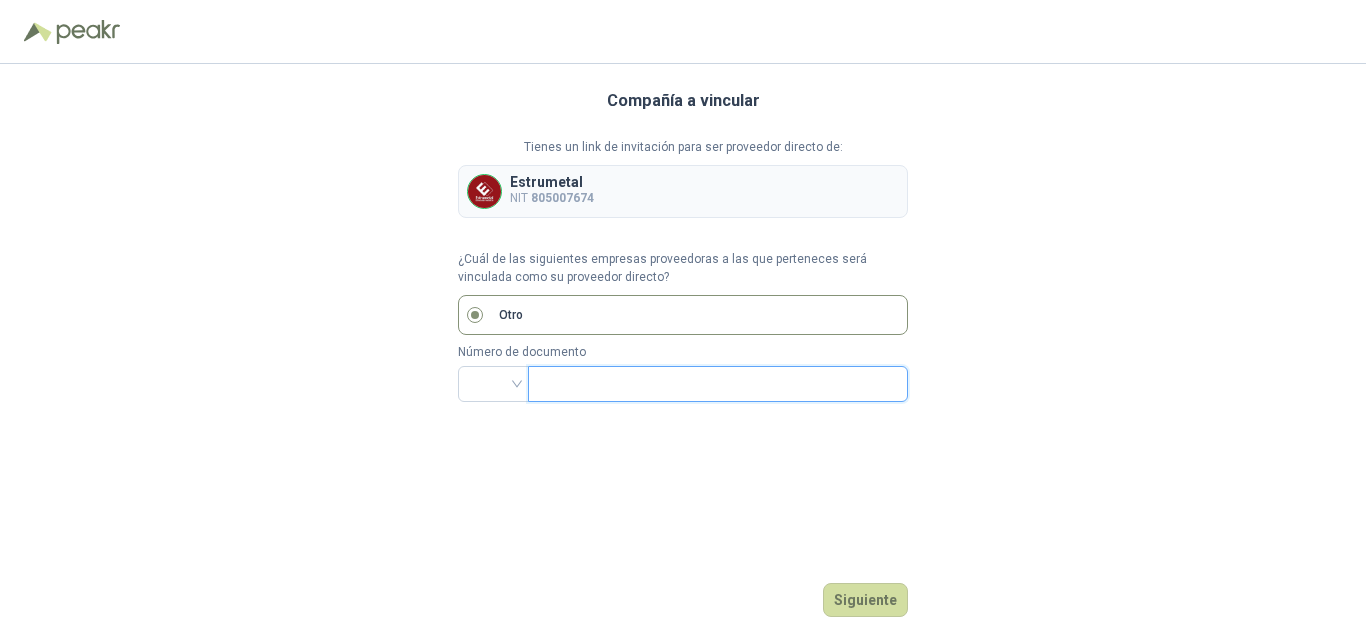 click at bounding box center [716, 384] 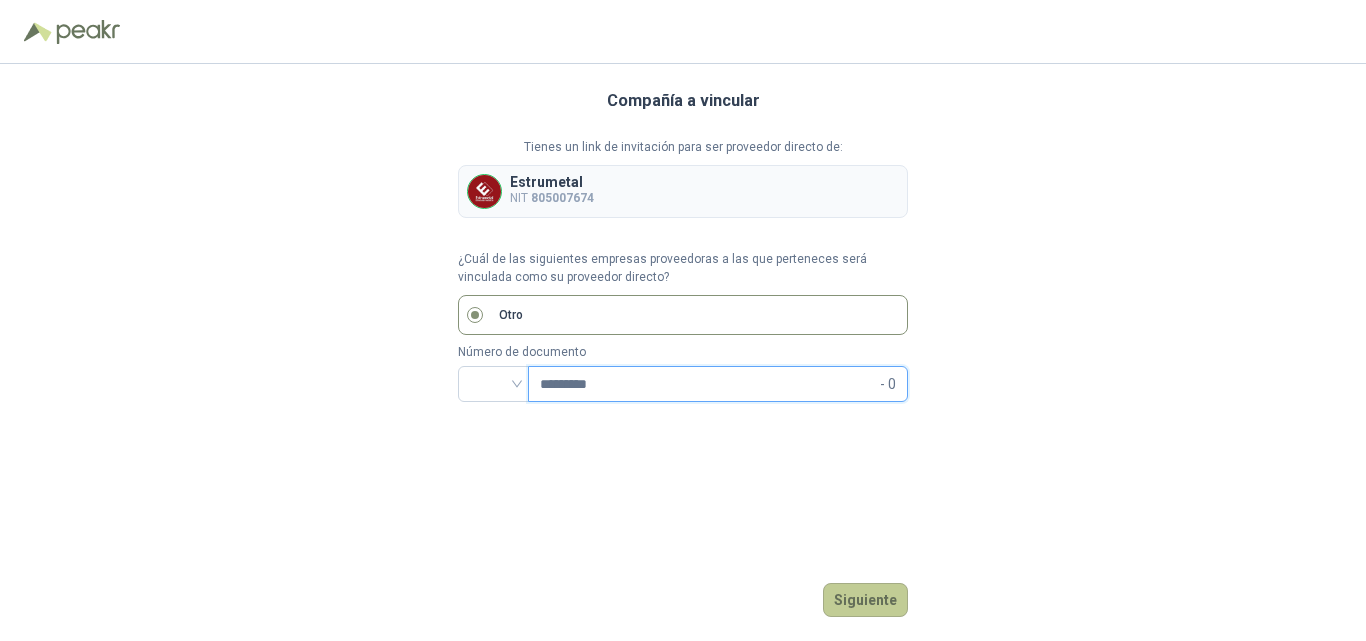 type on "*********" 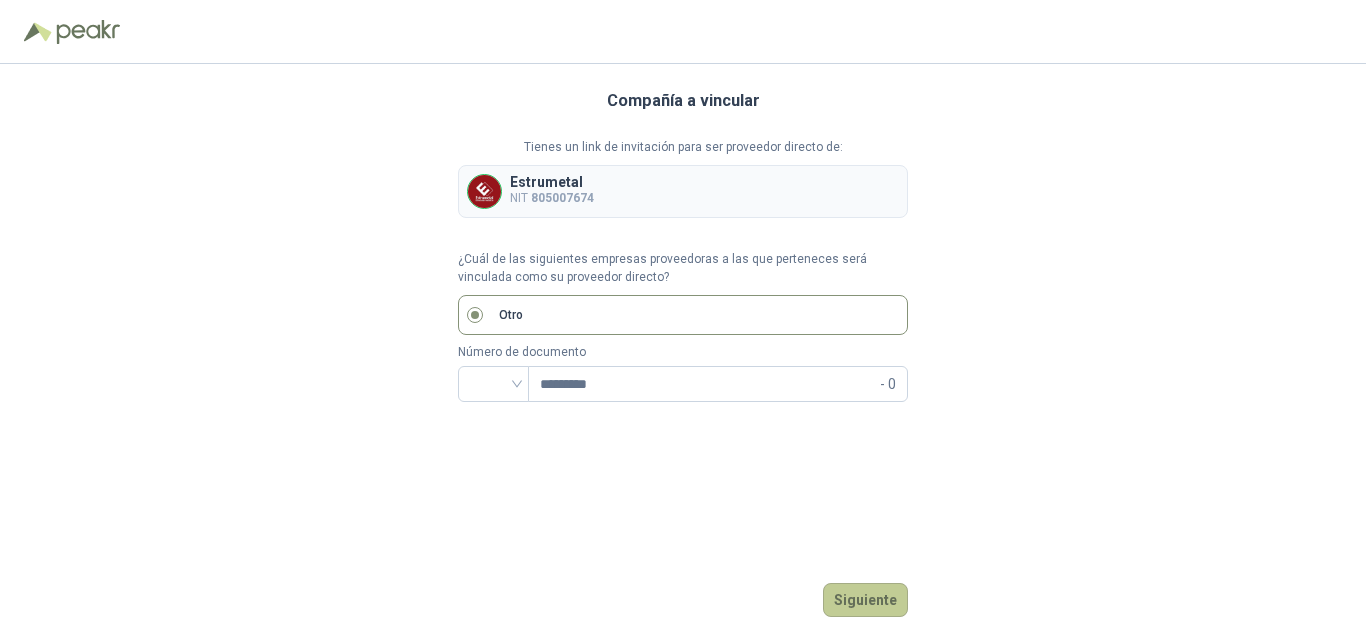 click on "Siguiente" at bounding box center [865, 600] 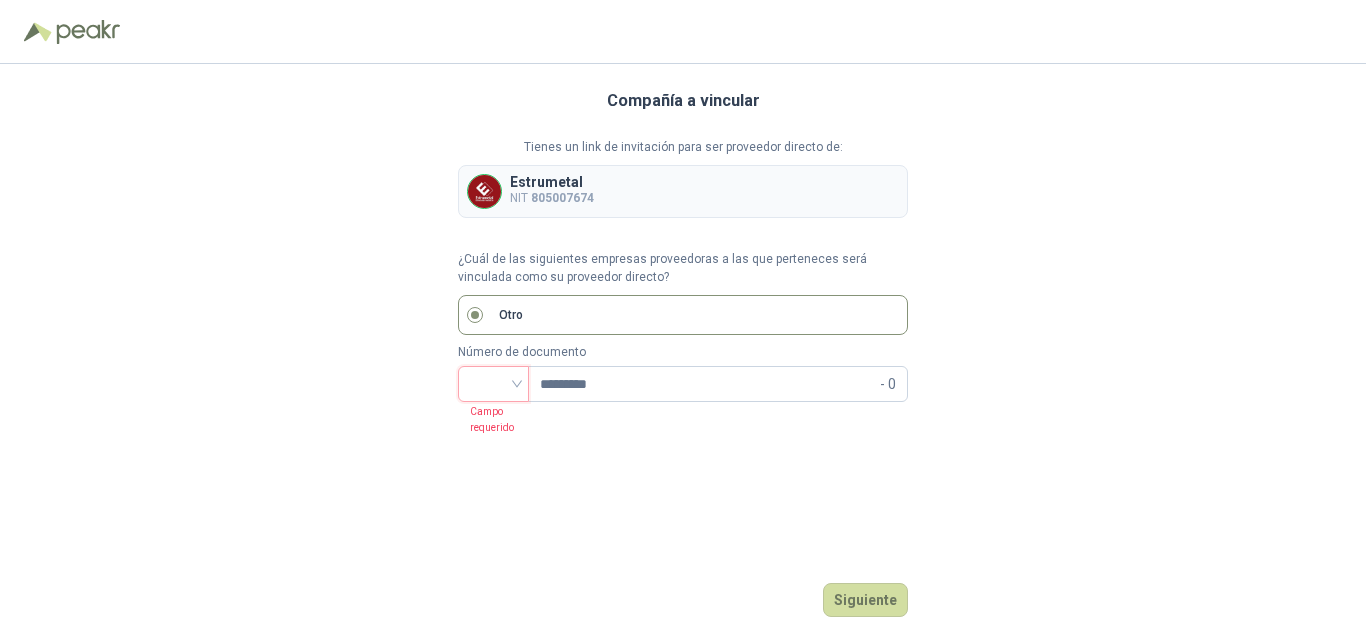click at bounding box center (493, 382) 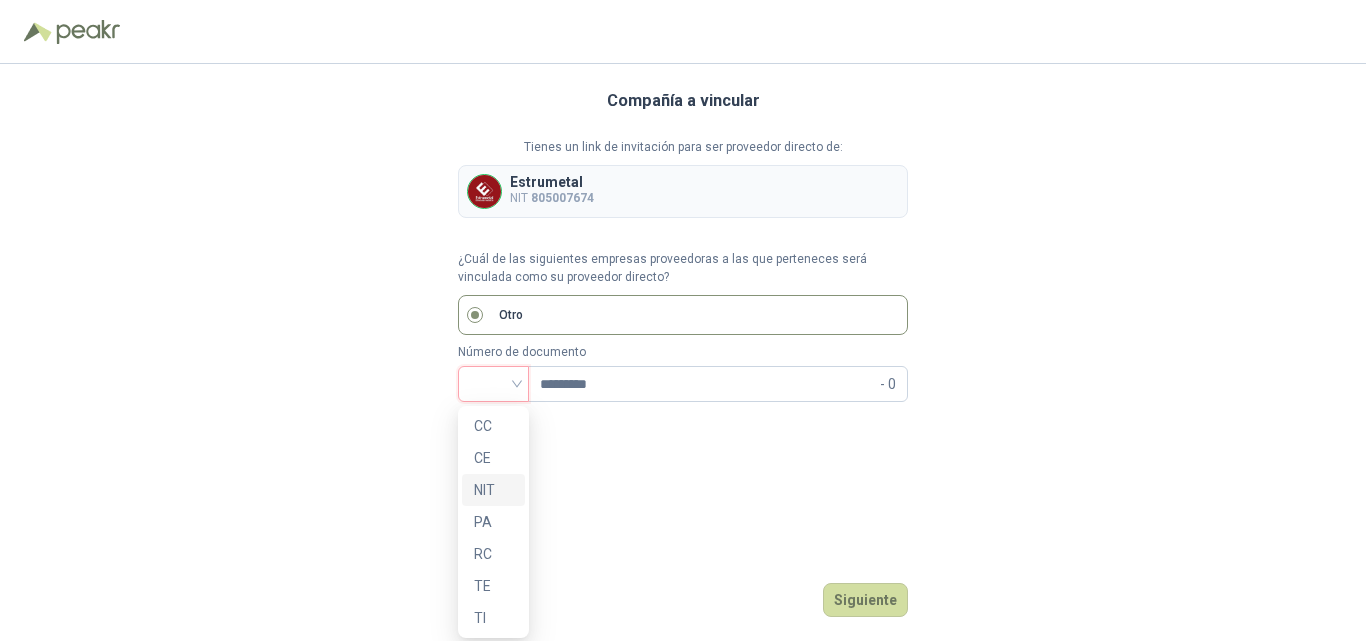 click on "NIT" at bounding box center (493, 490) 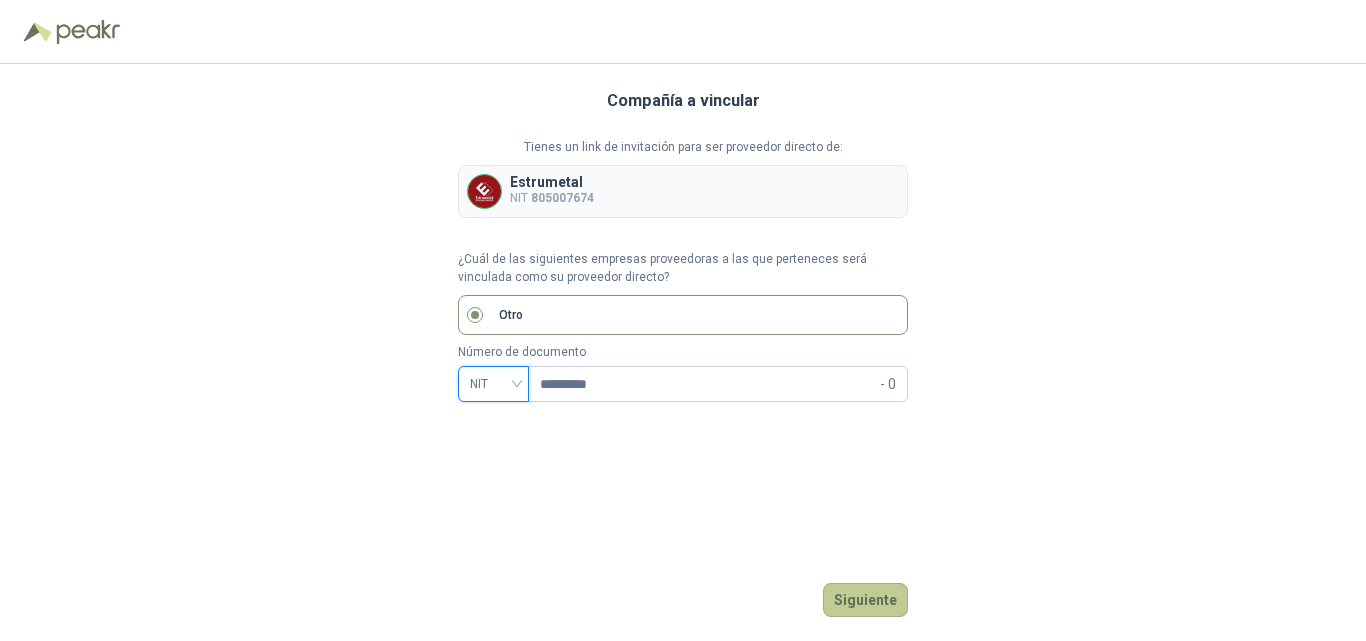click on "Siguiente" at bounding box center (865, 600) 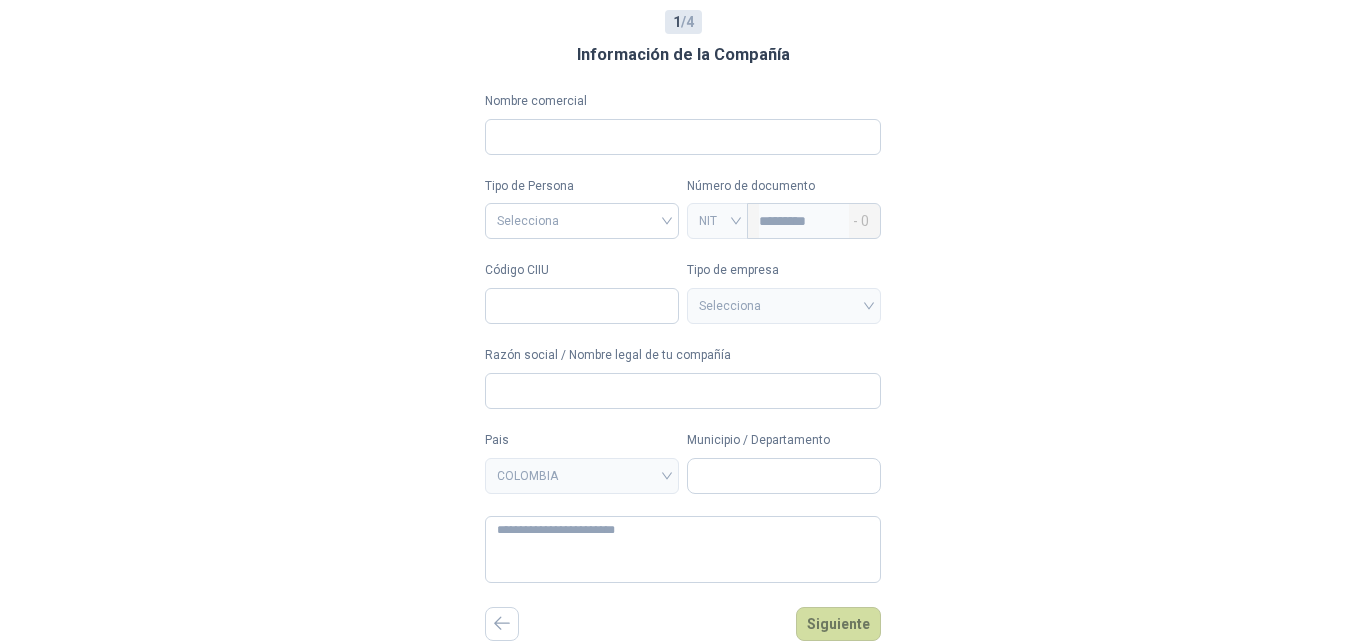 scroll, scrollTop: 0, scrollLeft: 0, axis: both 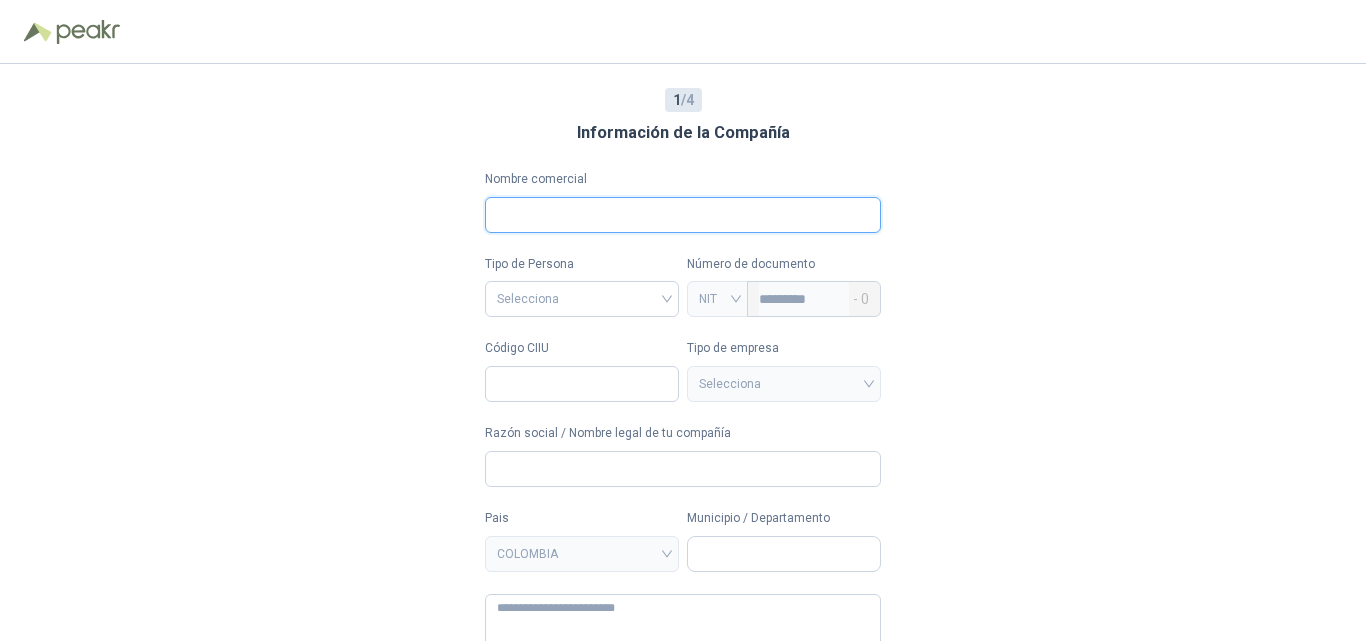 click on "Nombre comercial" at bounding box center [683, 215] 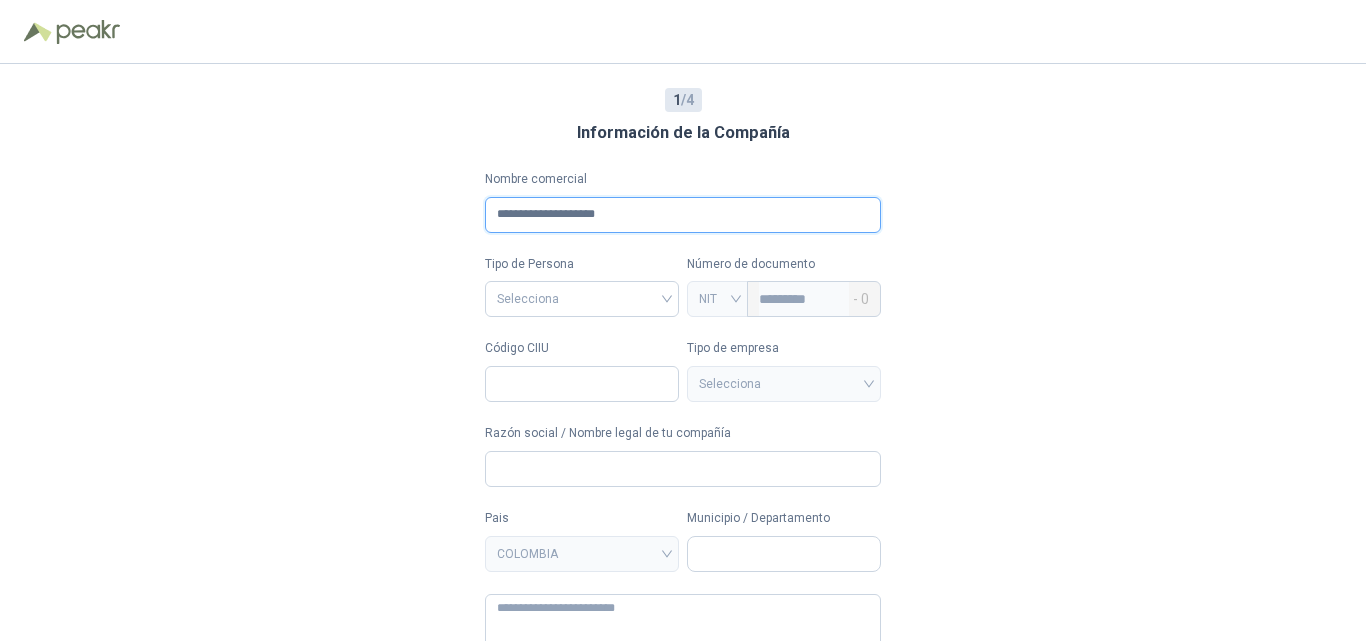 type on "**********" 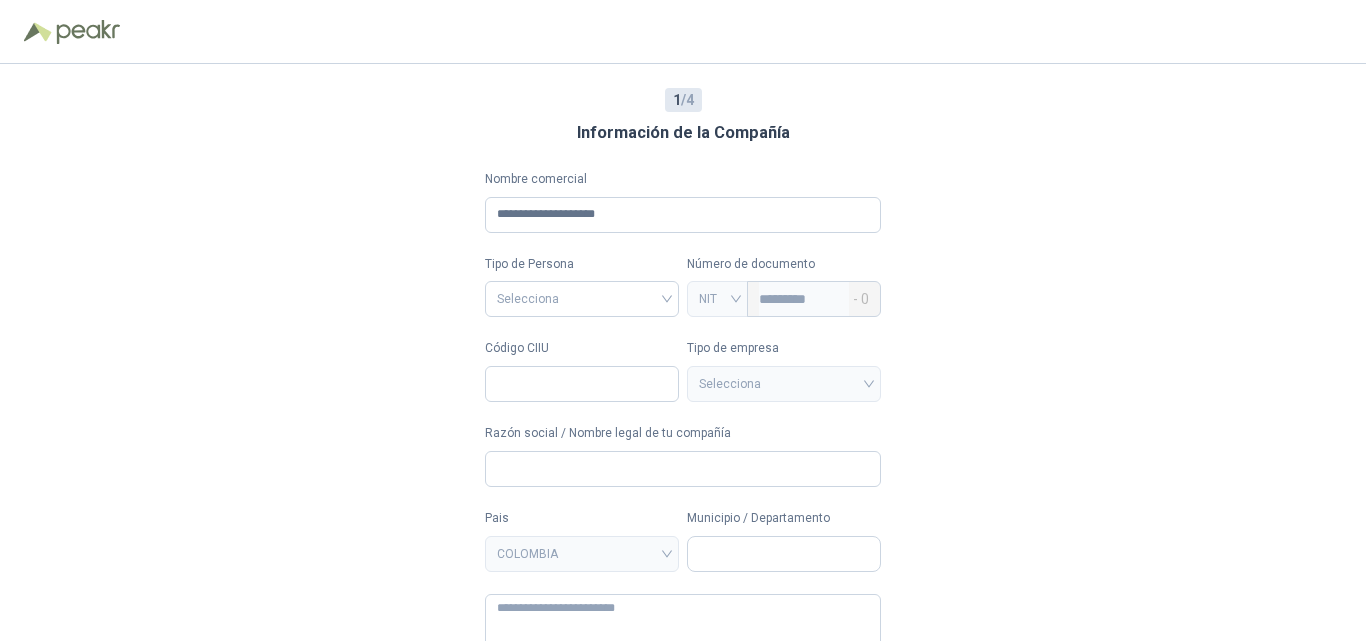 click on "**********" at bounding box center [683, 415] 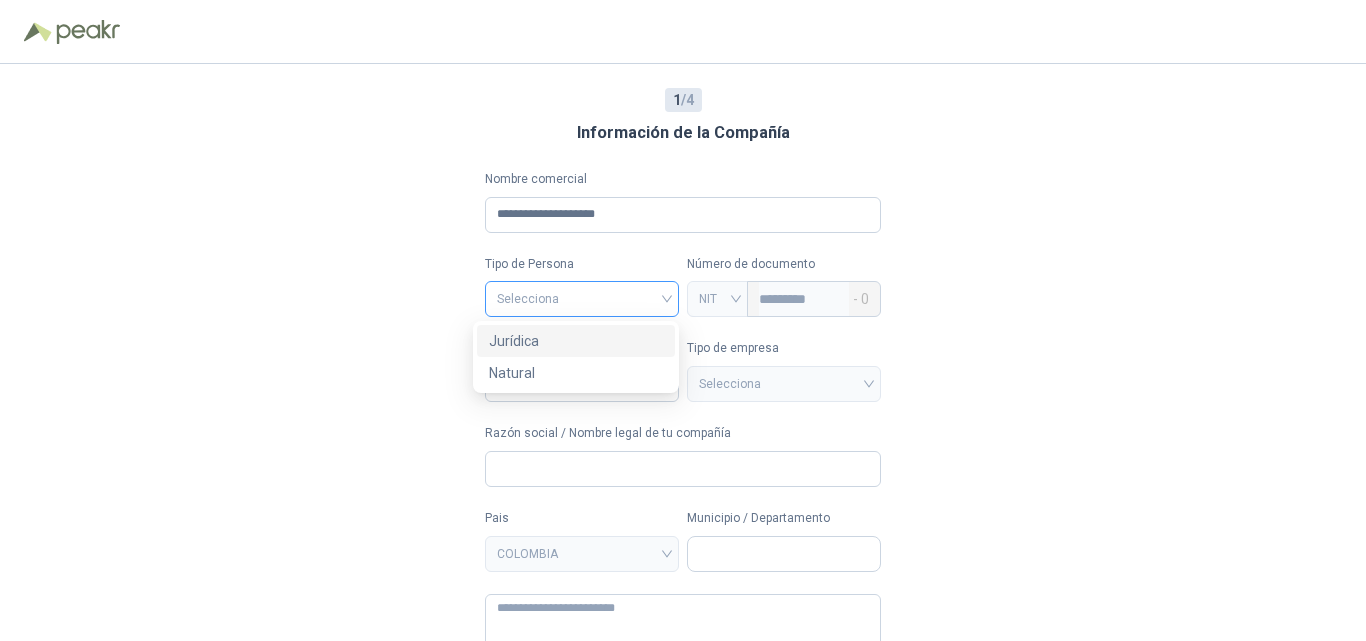 click on "Selecciona" at bounding box center [582, 299] 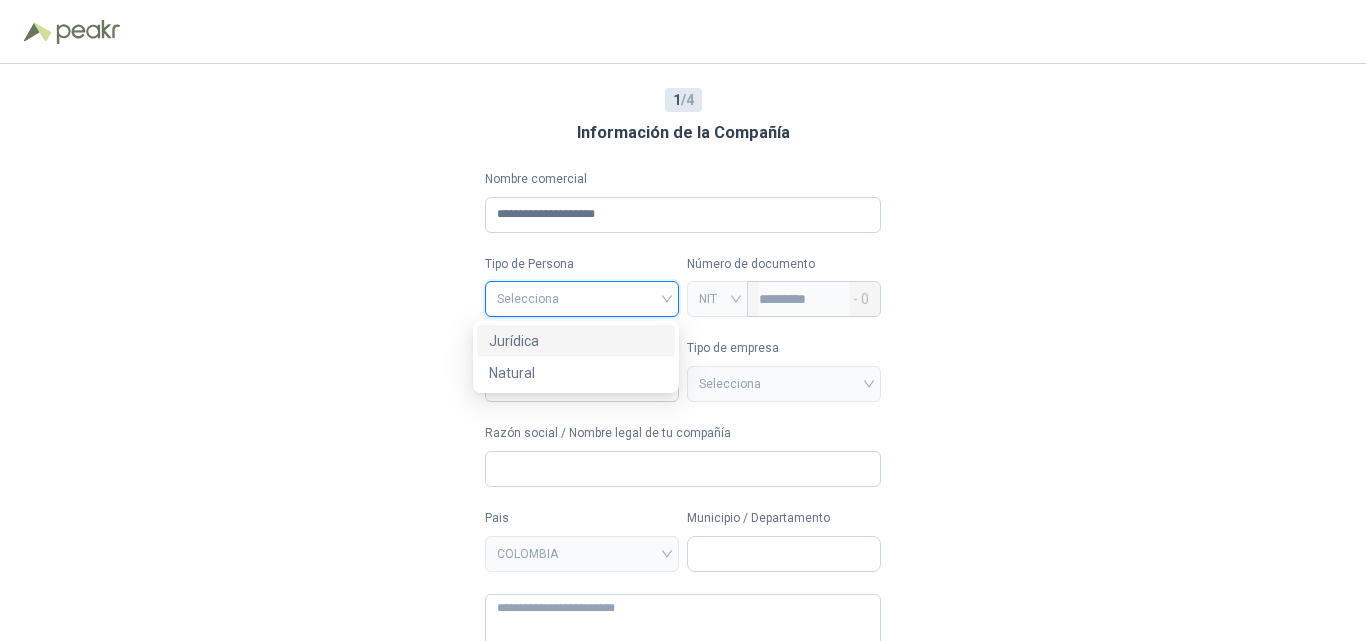 click on "Jurídica" at bounding box center [576, 341] 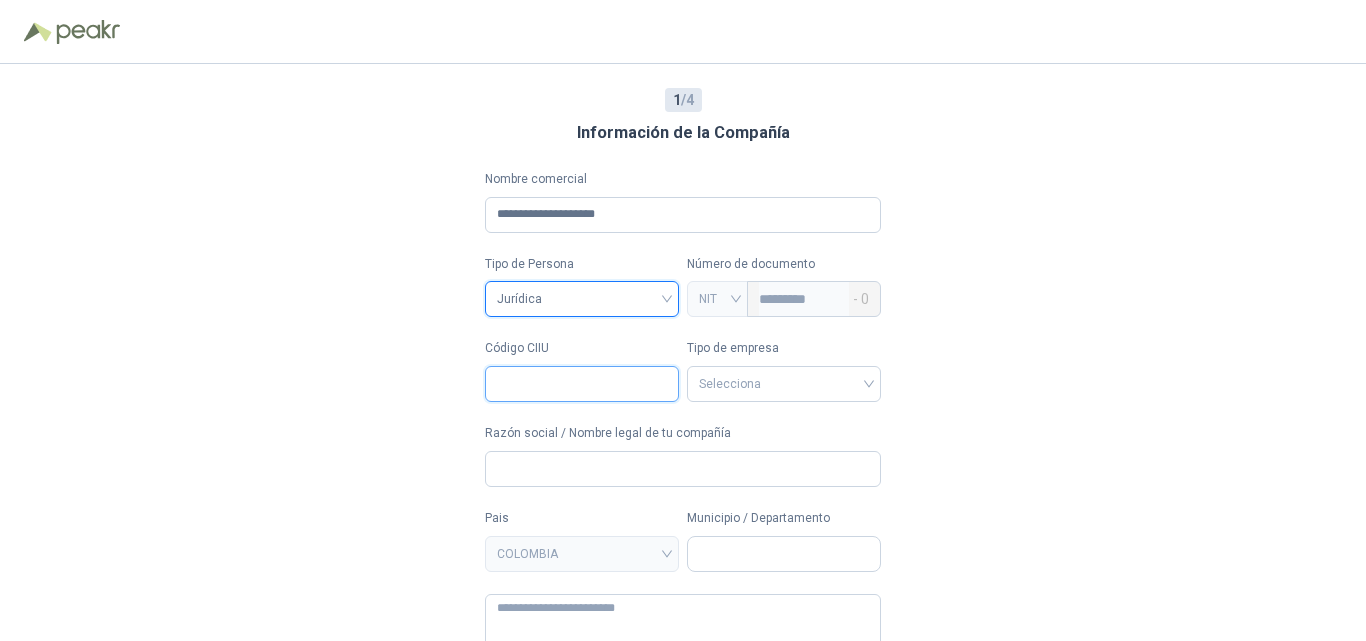 click on "Código CIIU" at bounding box center [582, 384] 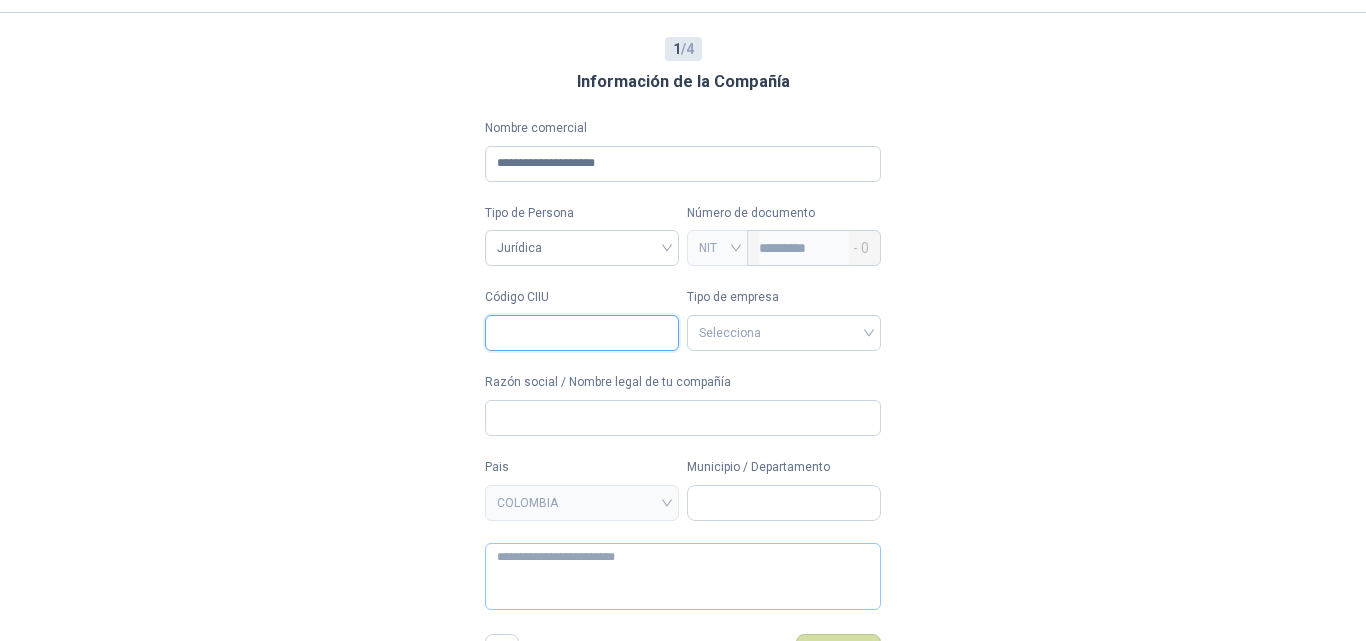 scroll, scrollTop: 78, scrollLeft: 0, axis: vertical 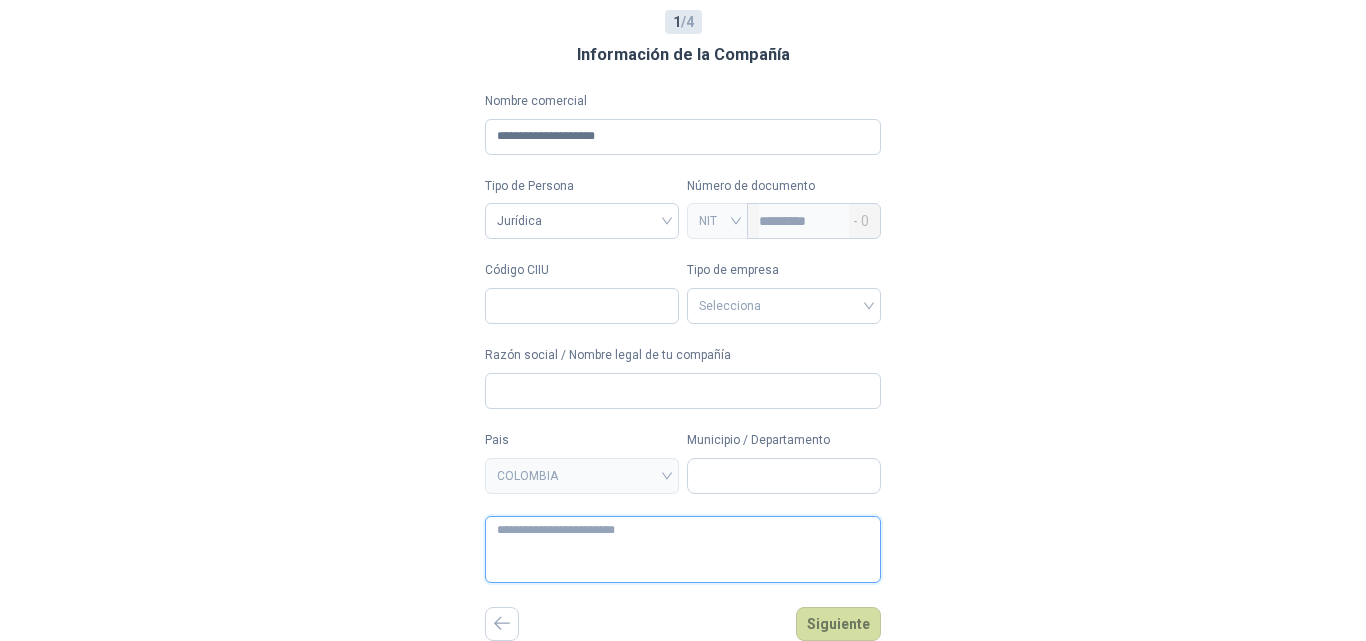 click at bounding box center [683, 549] 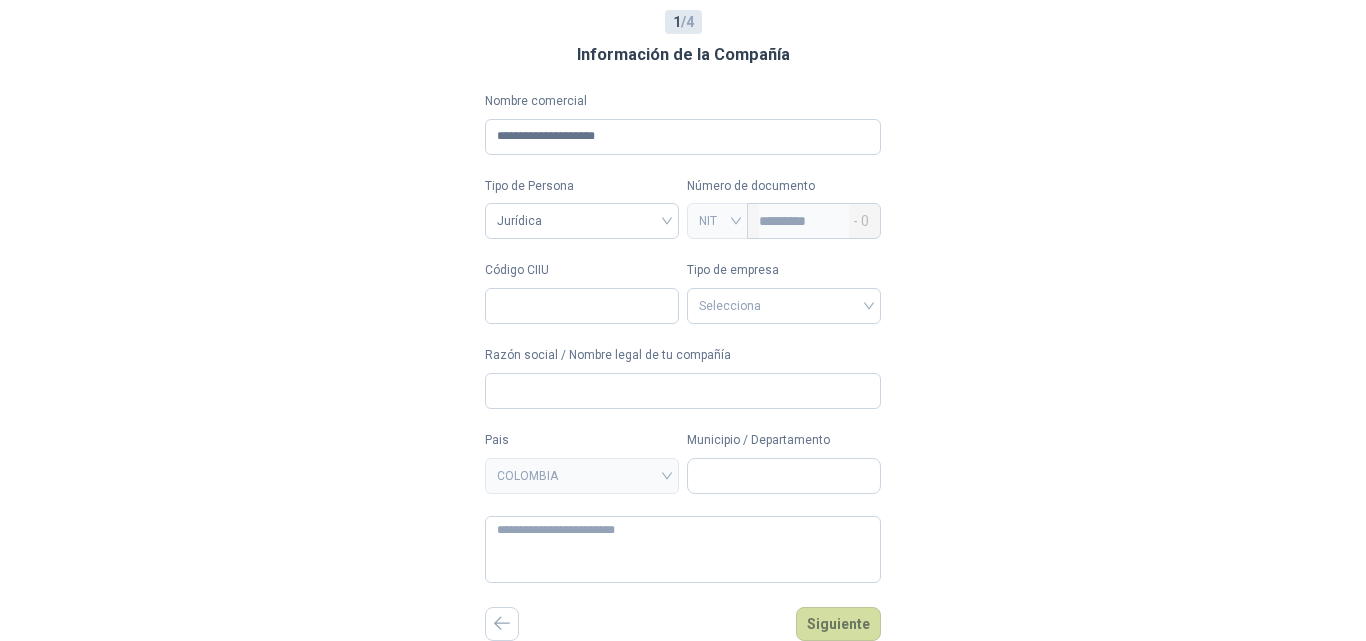 click on "**********" at bounding box center [683, 337] 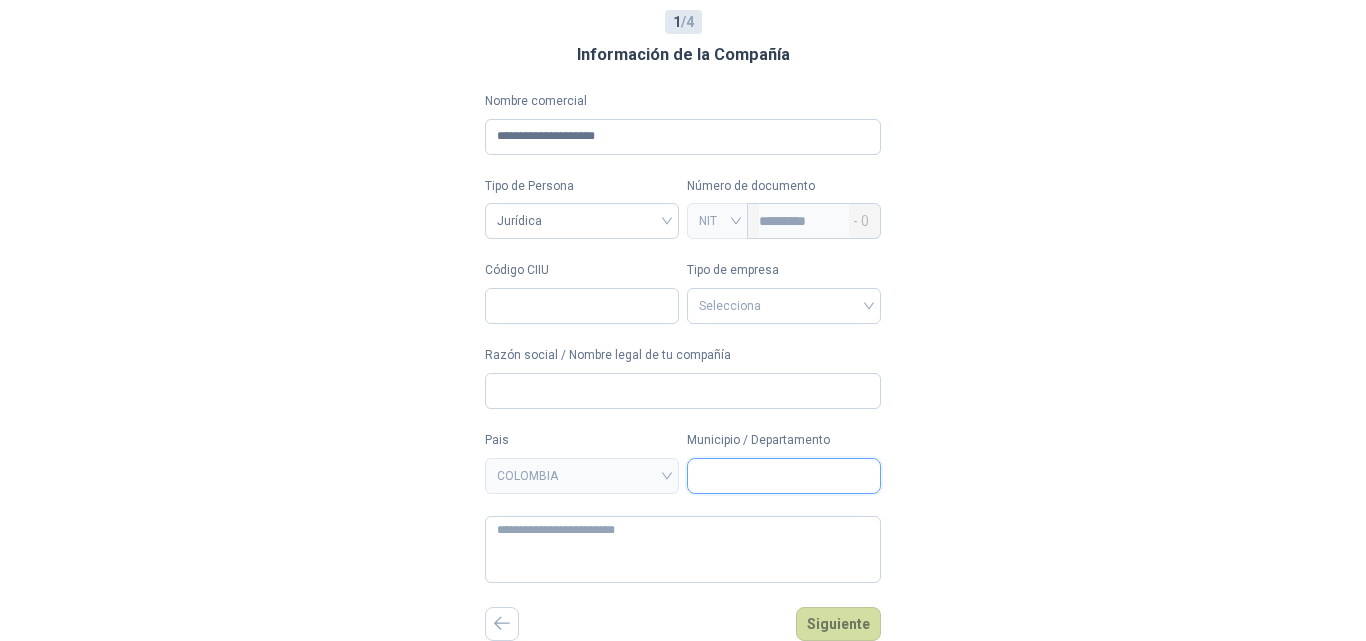 click on "Municipio / Departamento" at bounding box center (784, 476) 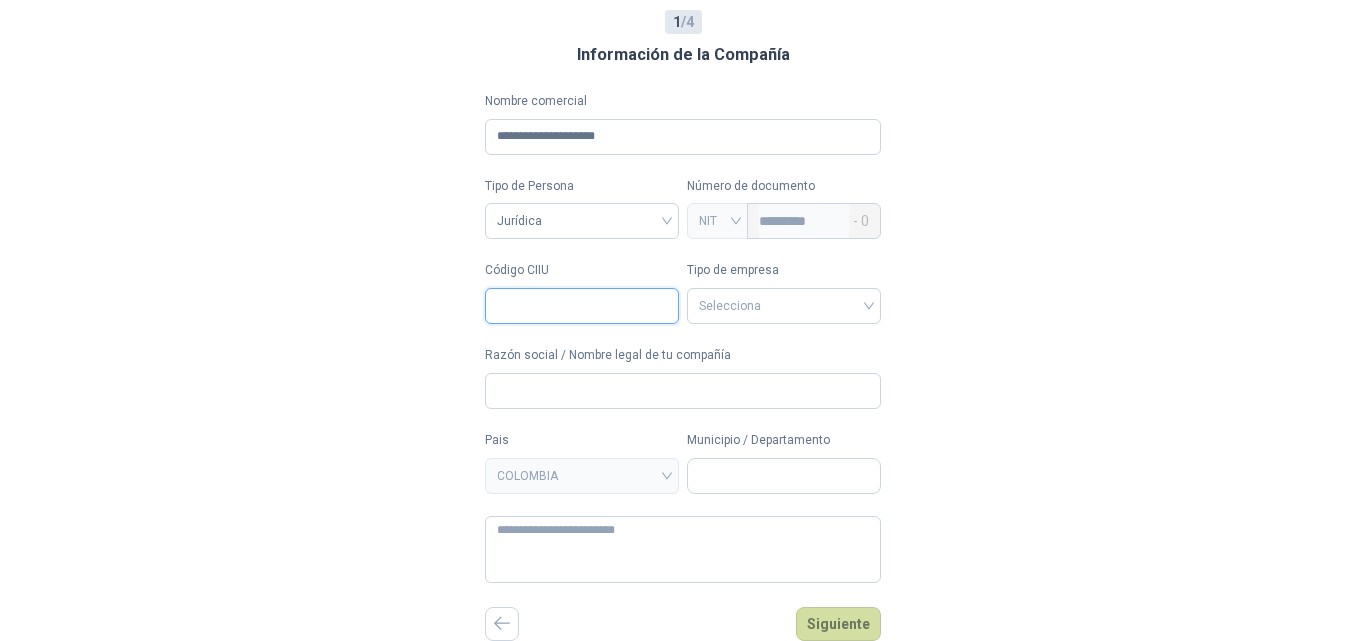 click on "Código CIIU" at bounding box center [582, 306] 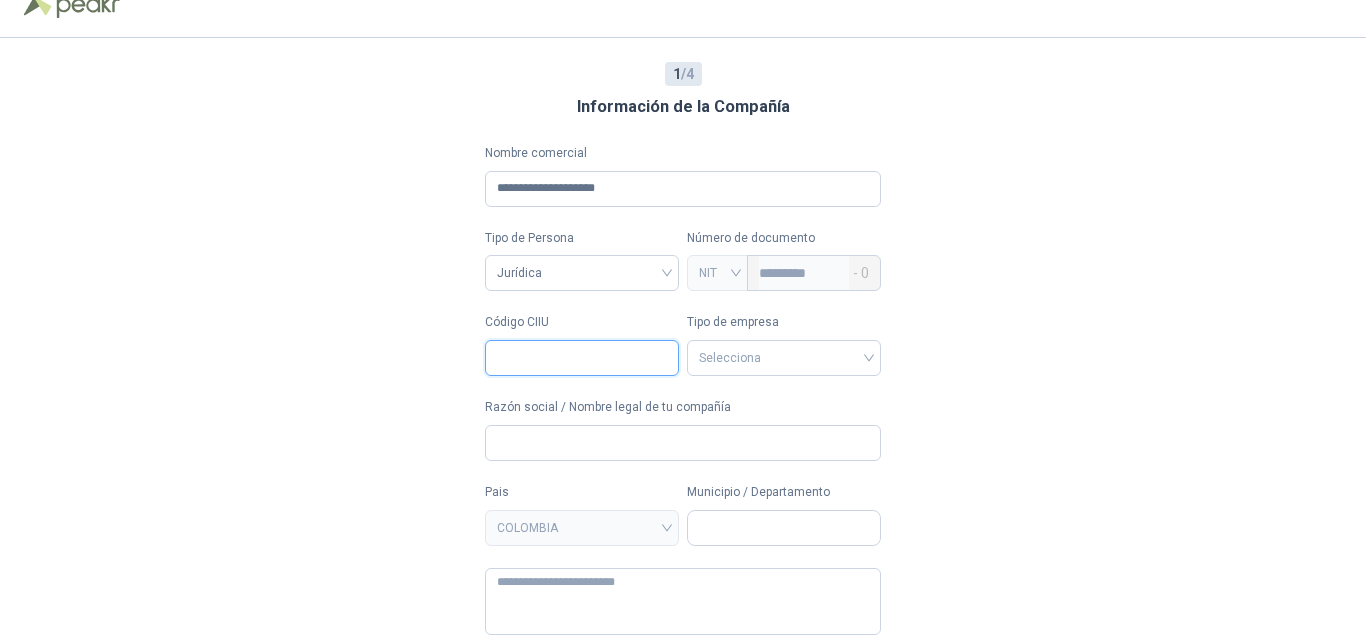 scroll, scrollTop: 0, scrollLeft: 0, axis: both 